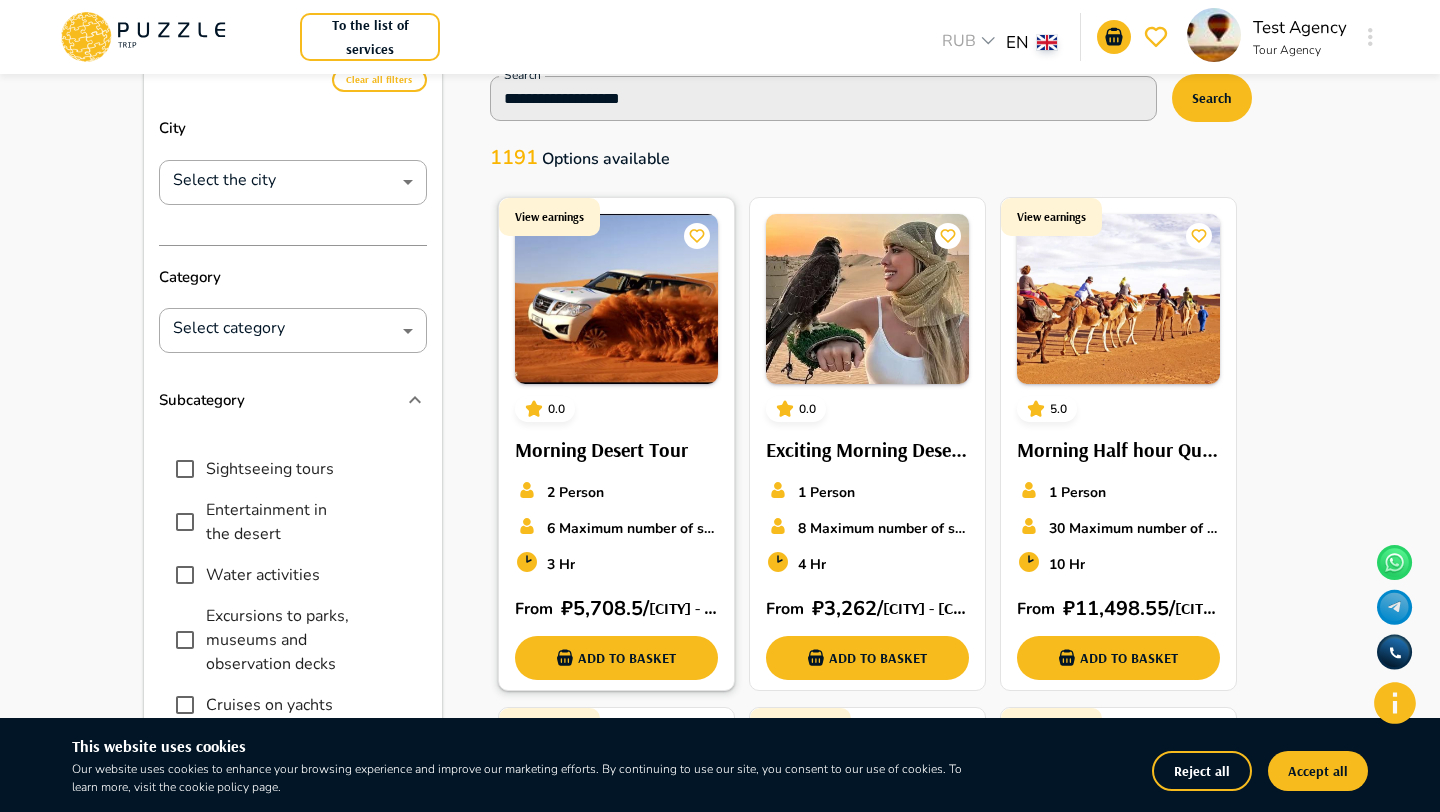 scroll, scrollTop: 91, scrollLeft: 0, axis: vertical 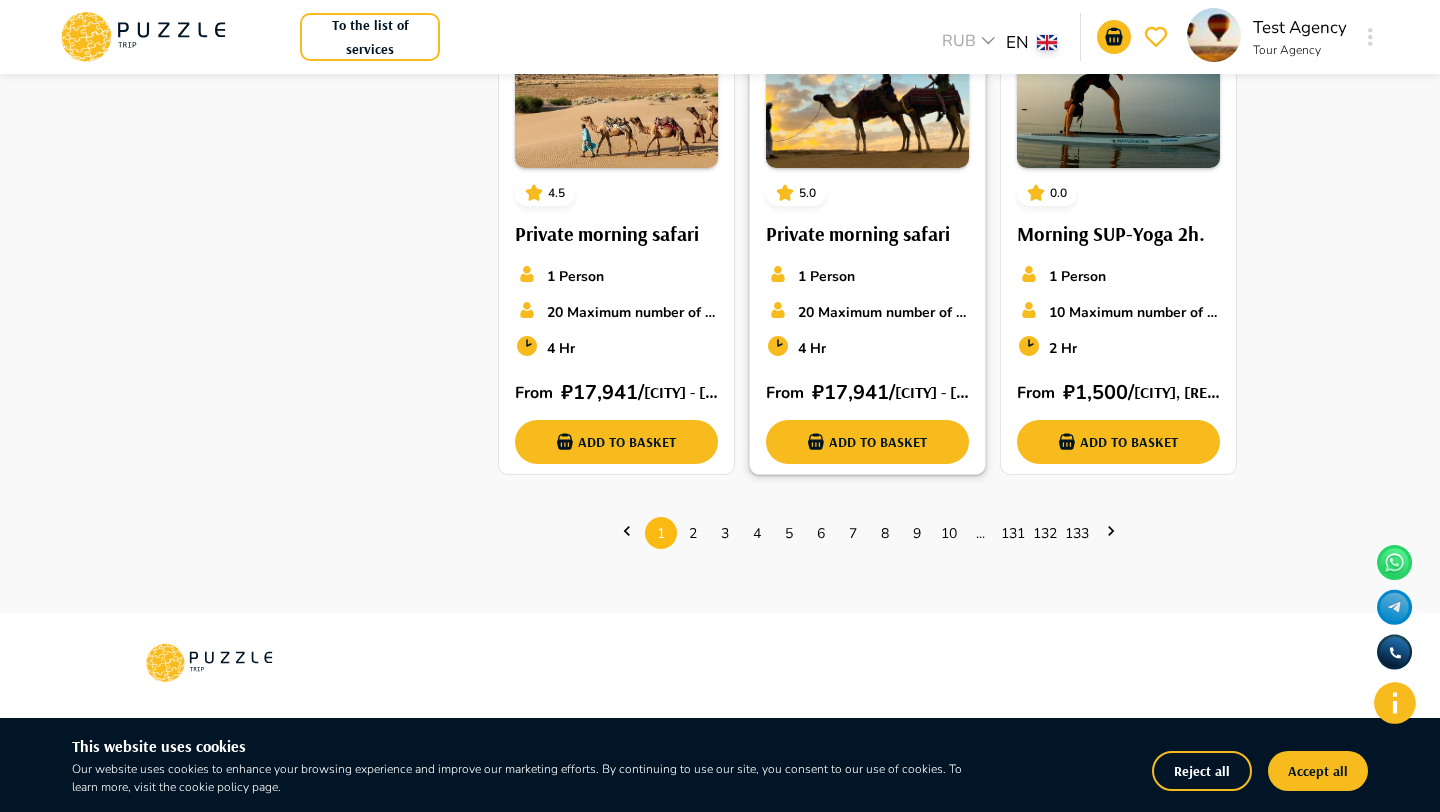 click on "View earnings 5.0 Private morning safari 1 Person 20 Maximum number of seats 4 Hr  From     ₽ 17,941 /  Ras Al-Khaimah - Ras Al Khaimah - United Arab Emirates Add to basket" at bounding box center [867, 231] 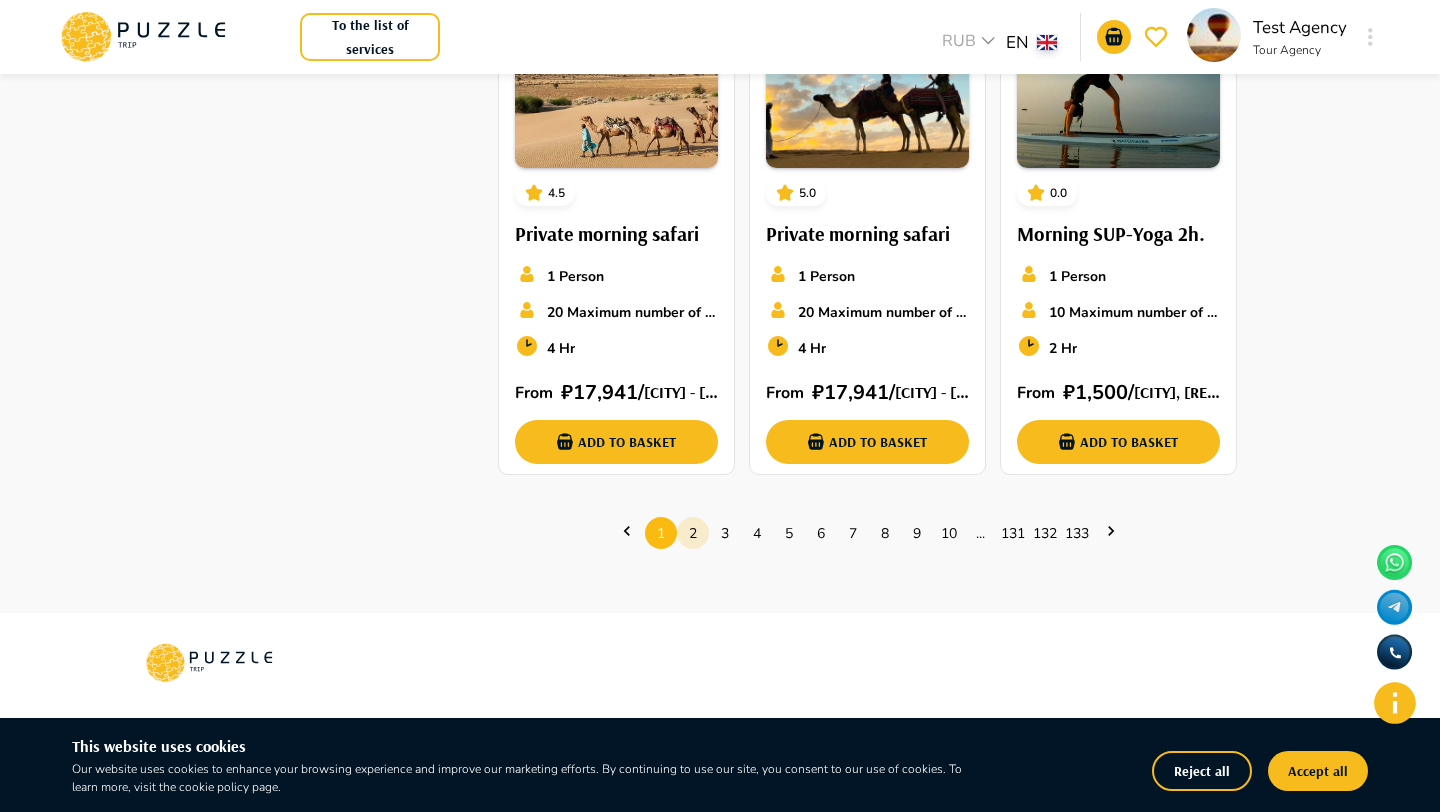 click on "2" at bounding box center [693, 533] 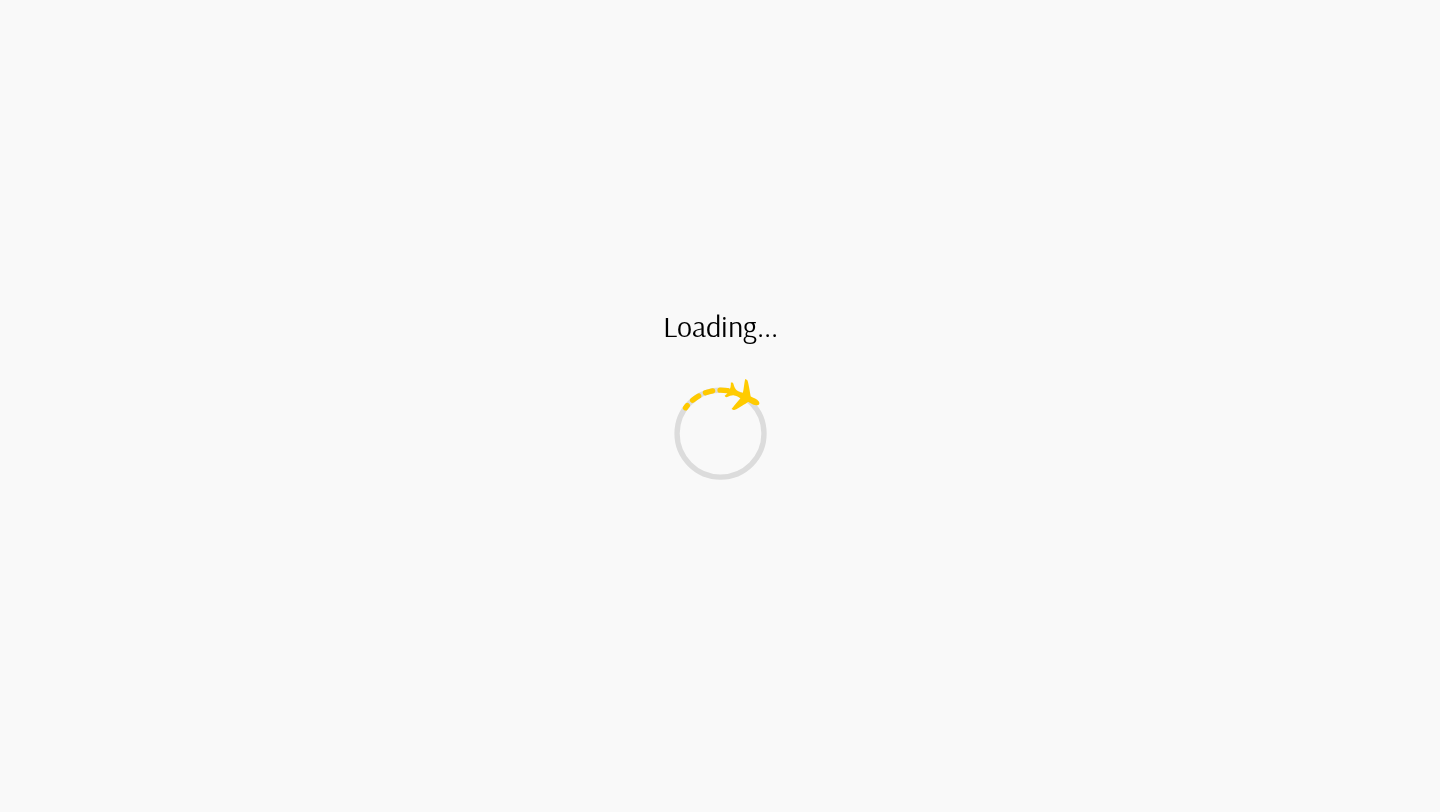 scroll, scrollTop: 0, scrollLeft: 0, axis: both 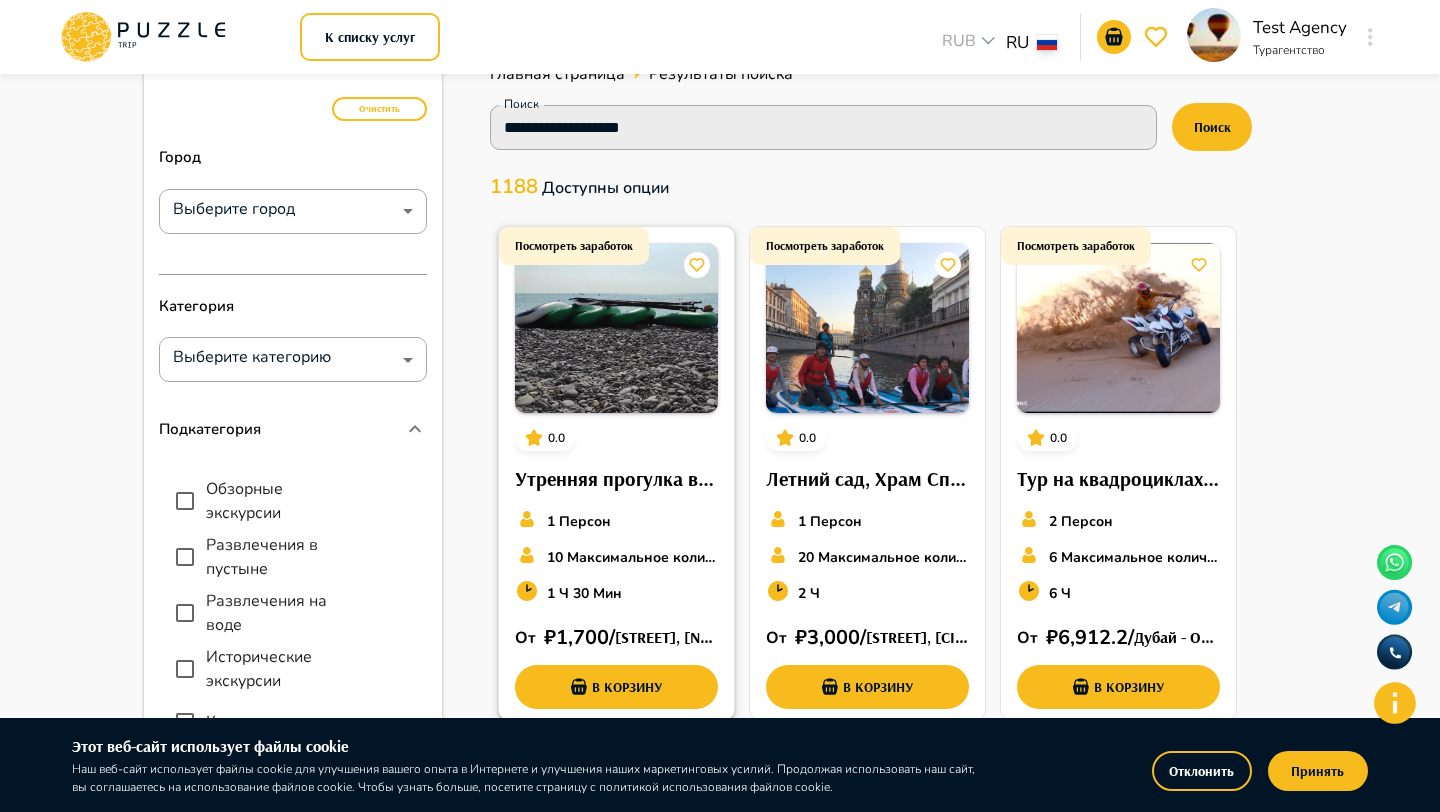 click at bounding box center (616, 328) 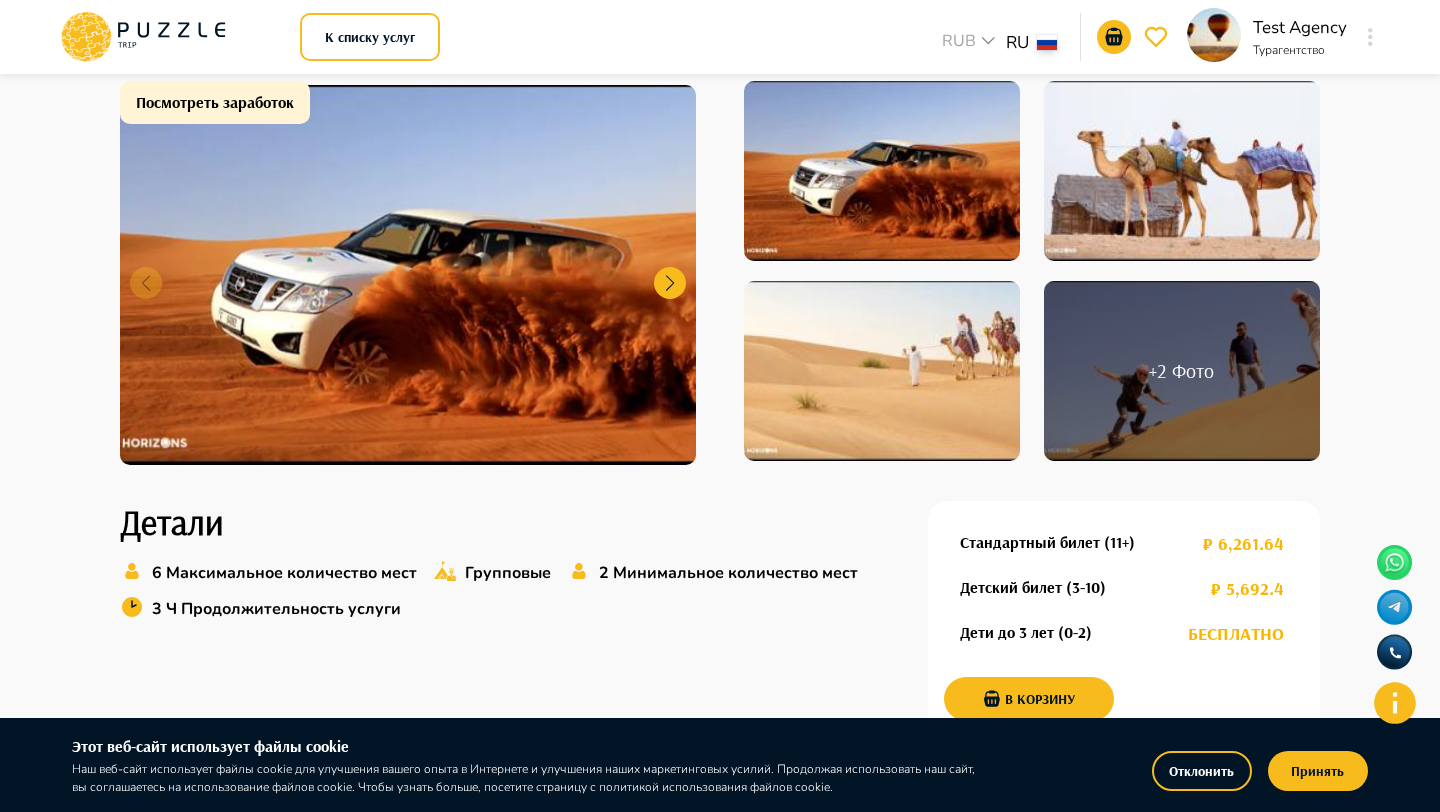 scroll, scrollTop: 248, scrollLeft: 0, axis: vertical 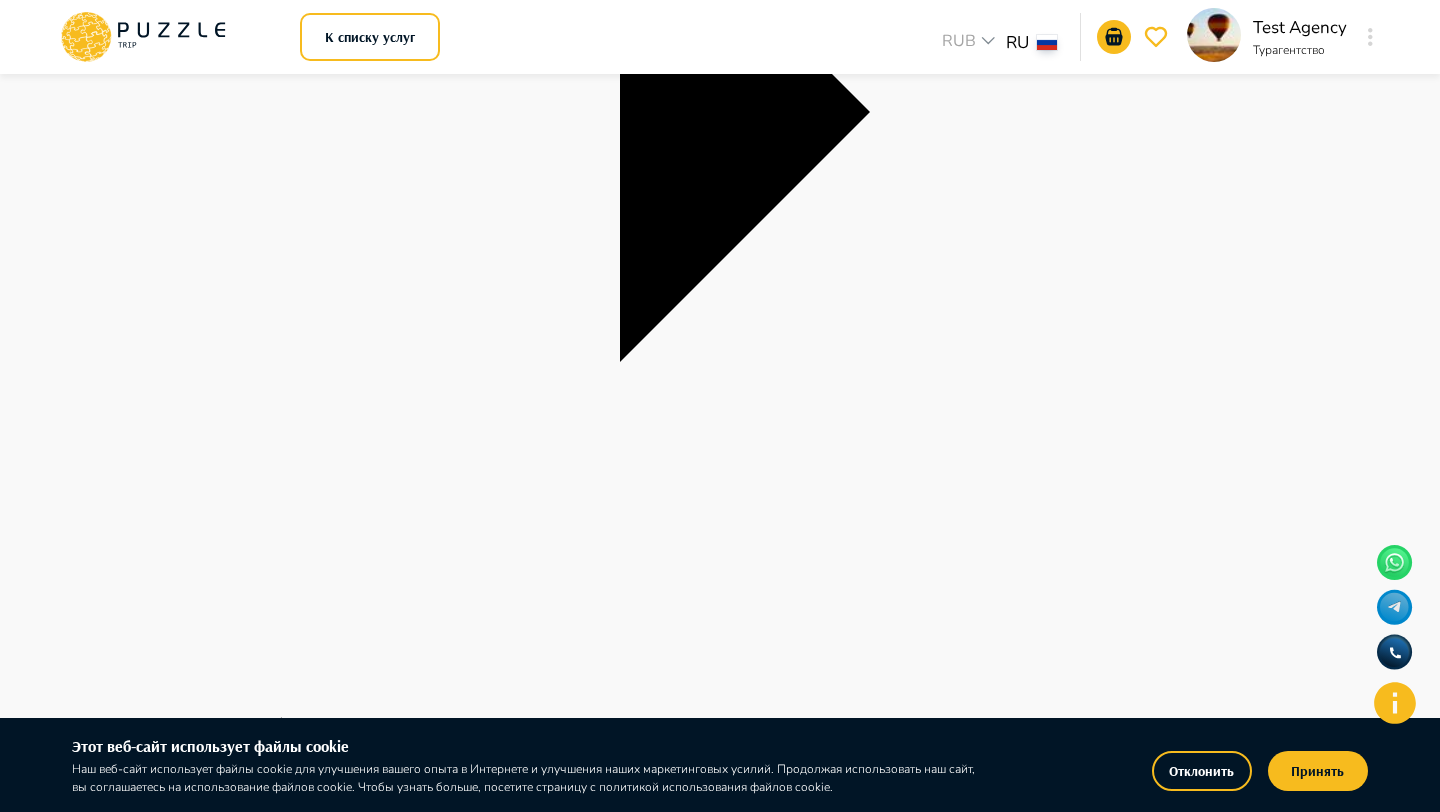 click on "В корзину" at bounding box center (1029, 4647) 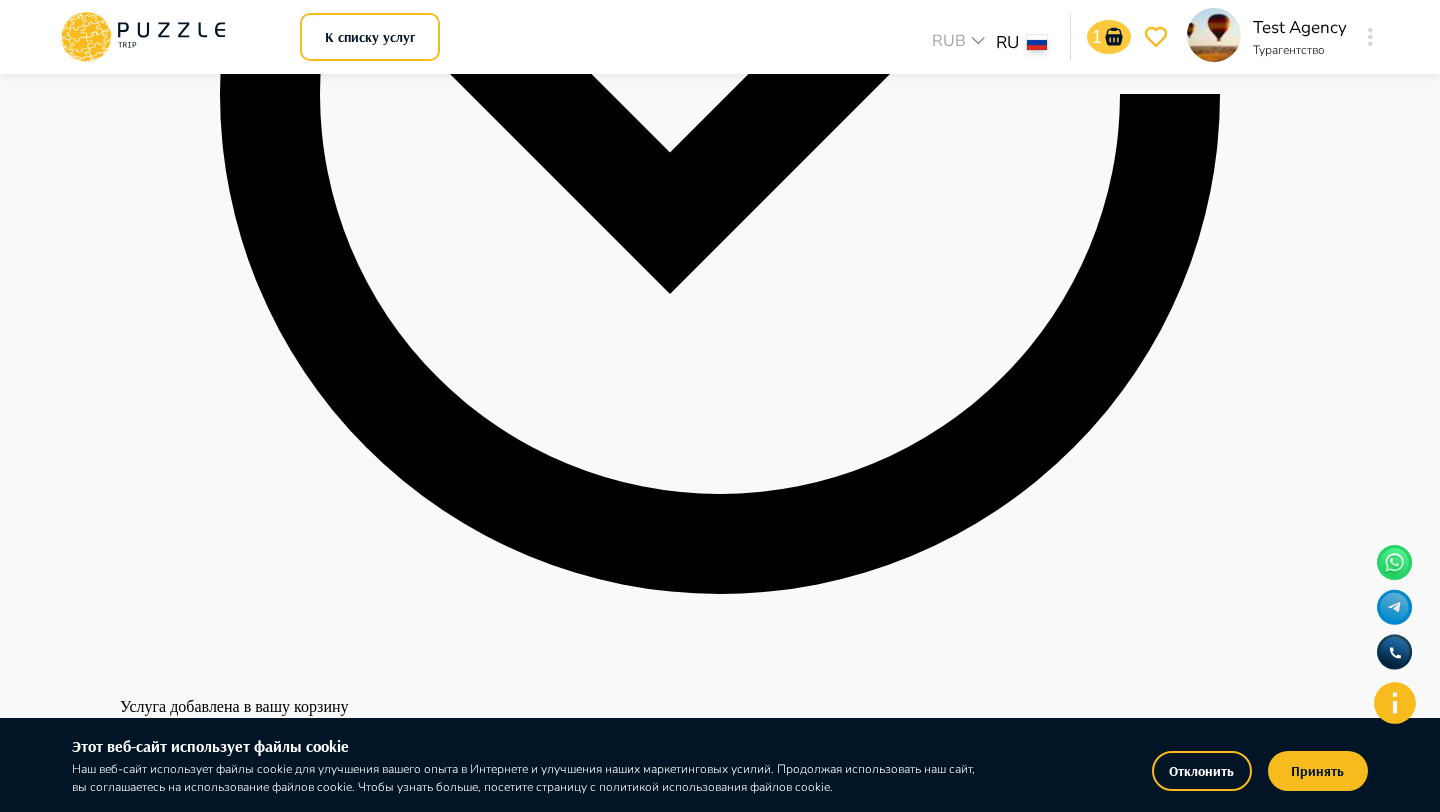 click 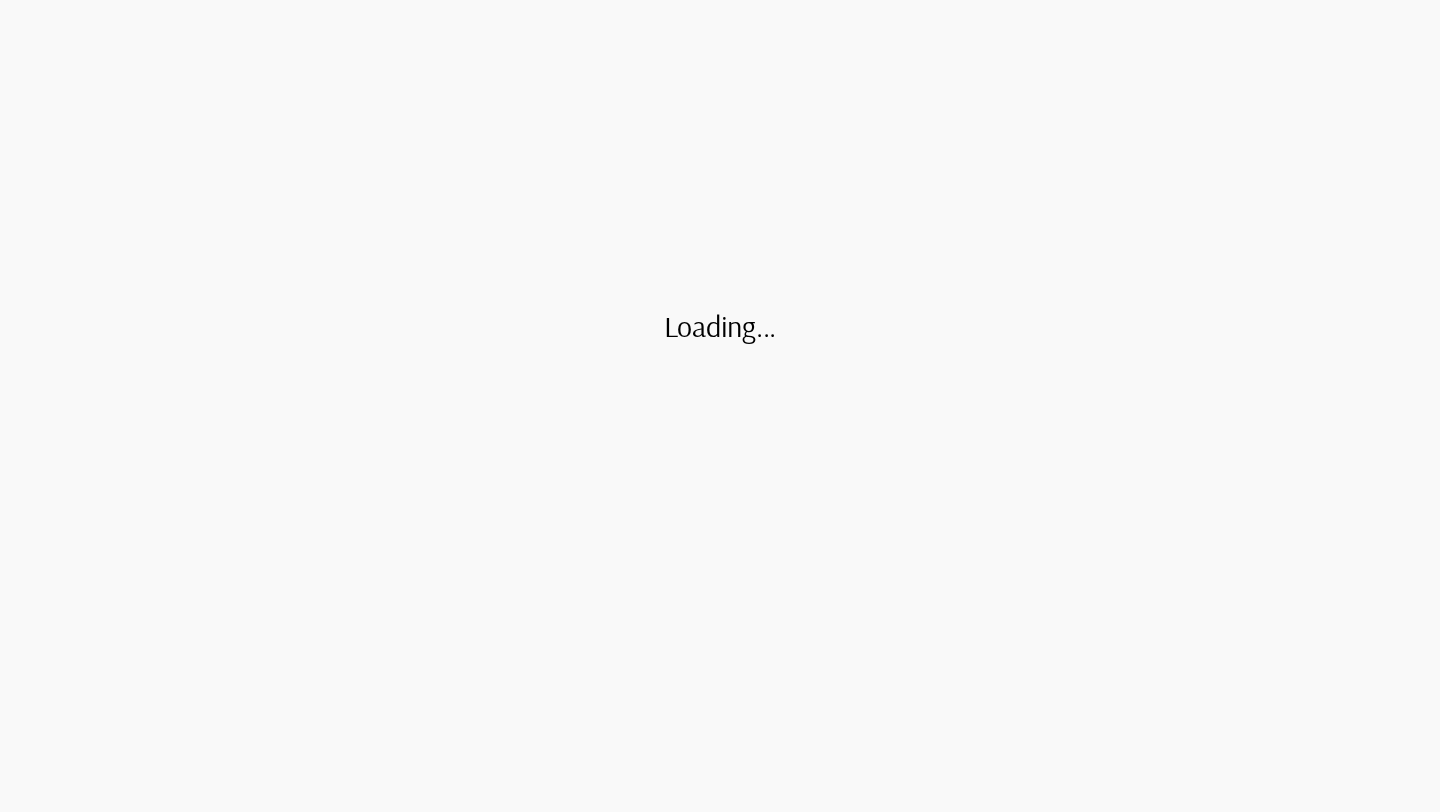 scroll, scrollTop: 0, scrollLeft: 0, axis: both 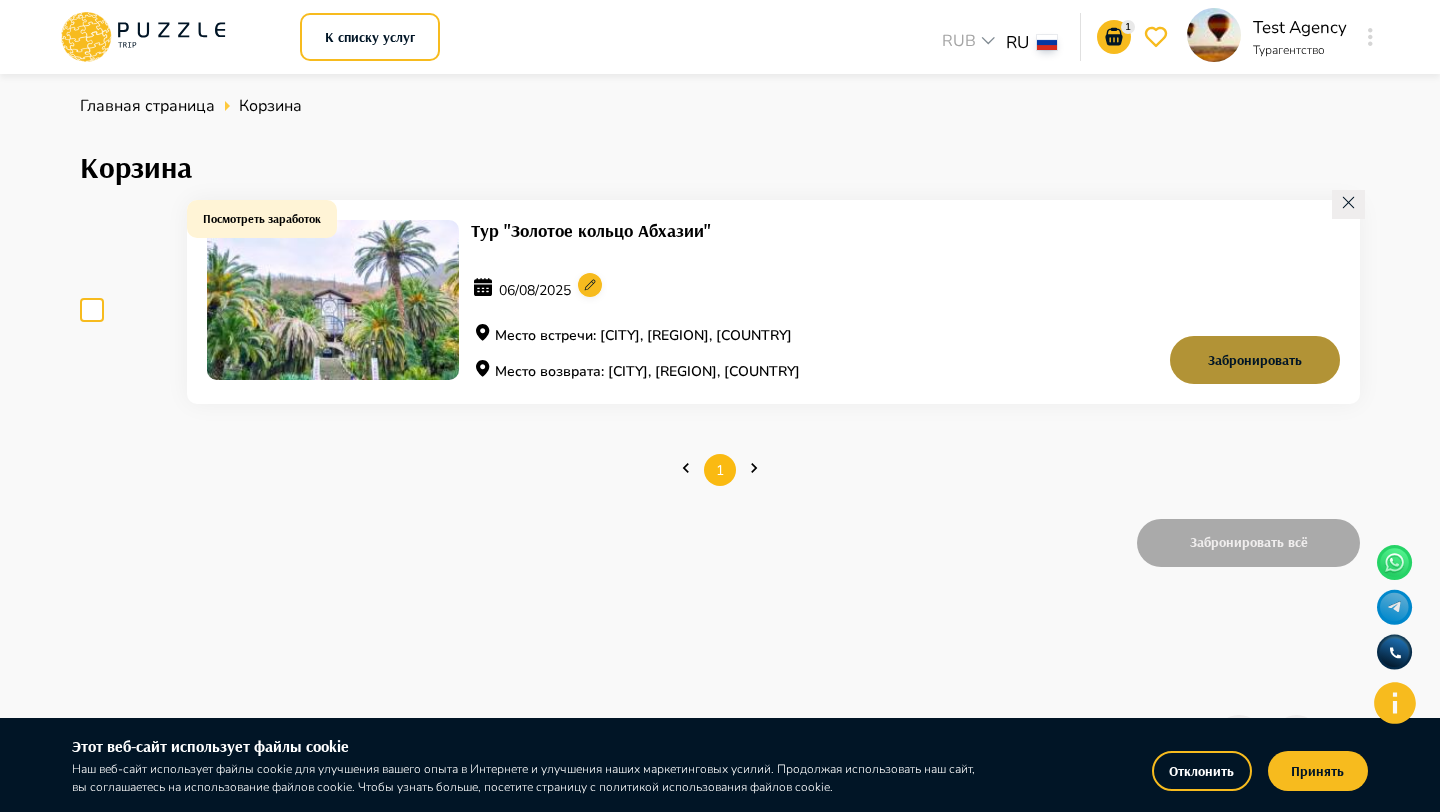 click on "Забронировать" at bounding box center [1255, 360] 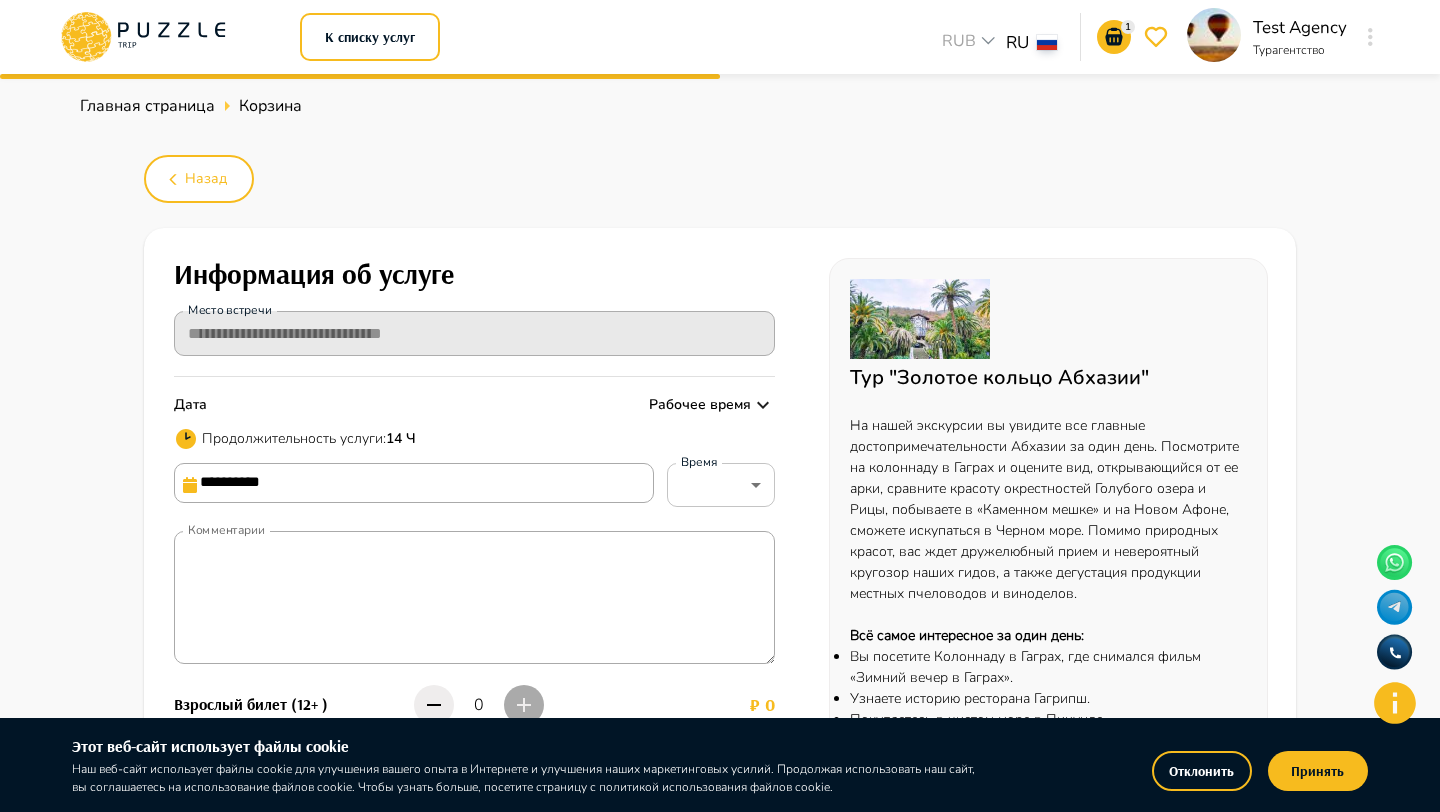 click on "**********" at bounding box center (720, 827) 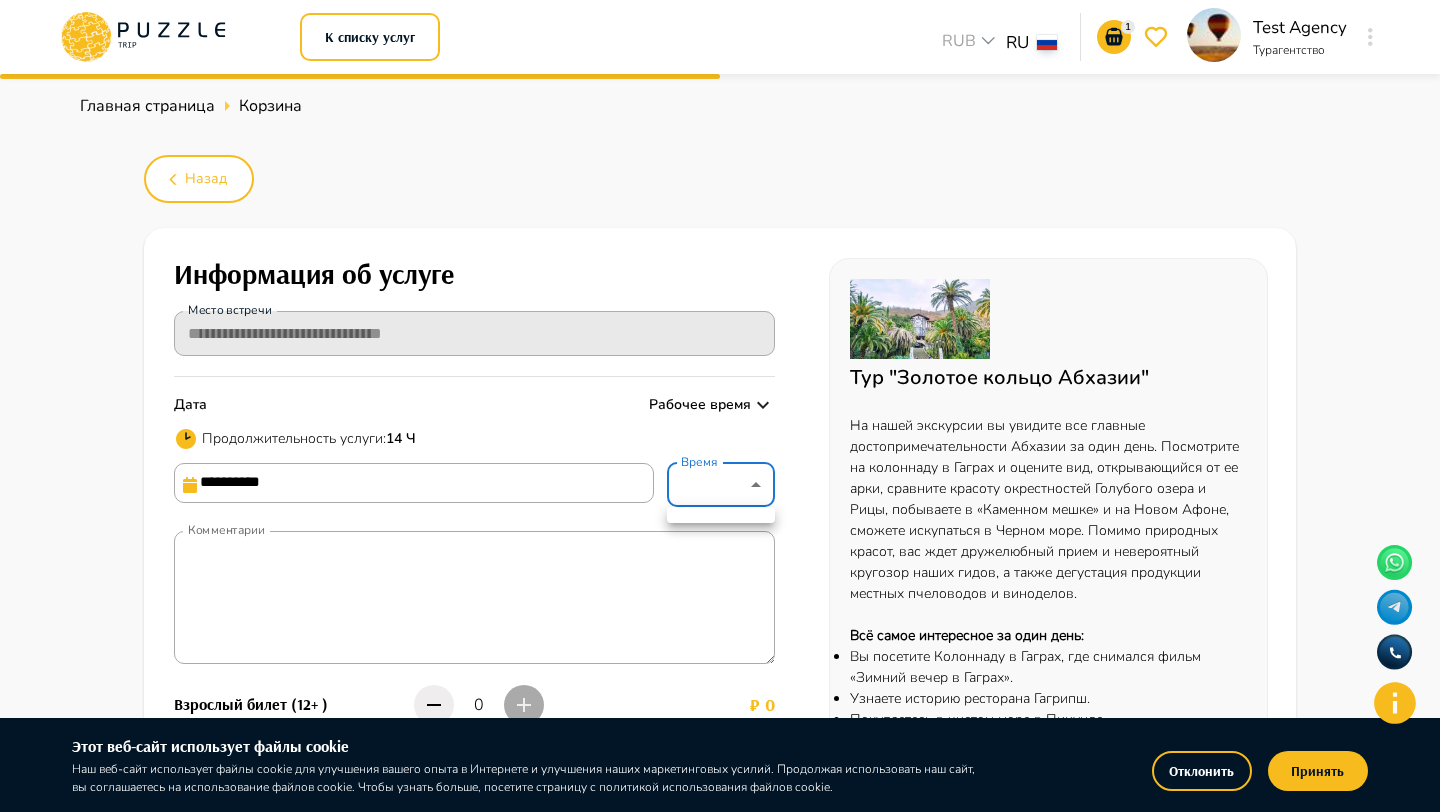 click at bounding box center [720, 406] 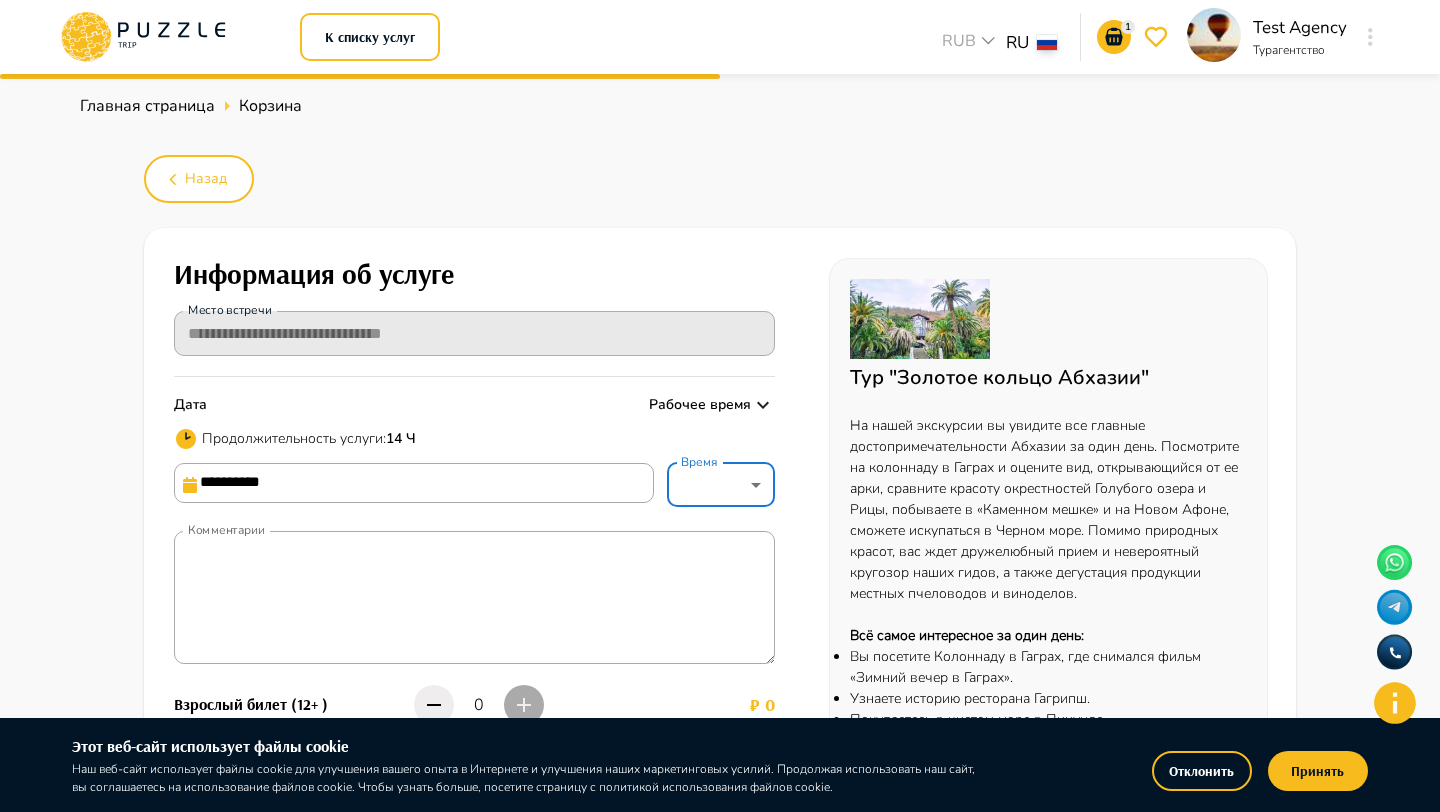 click on "**********" at bounding box center (414, 483) 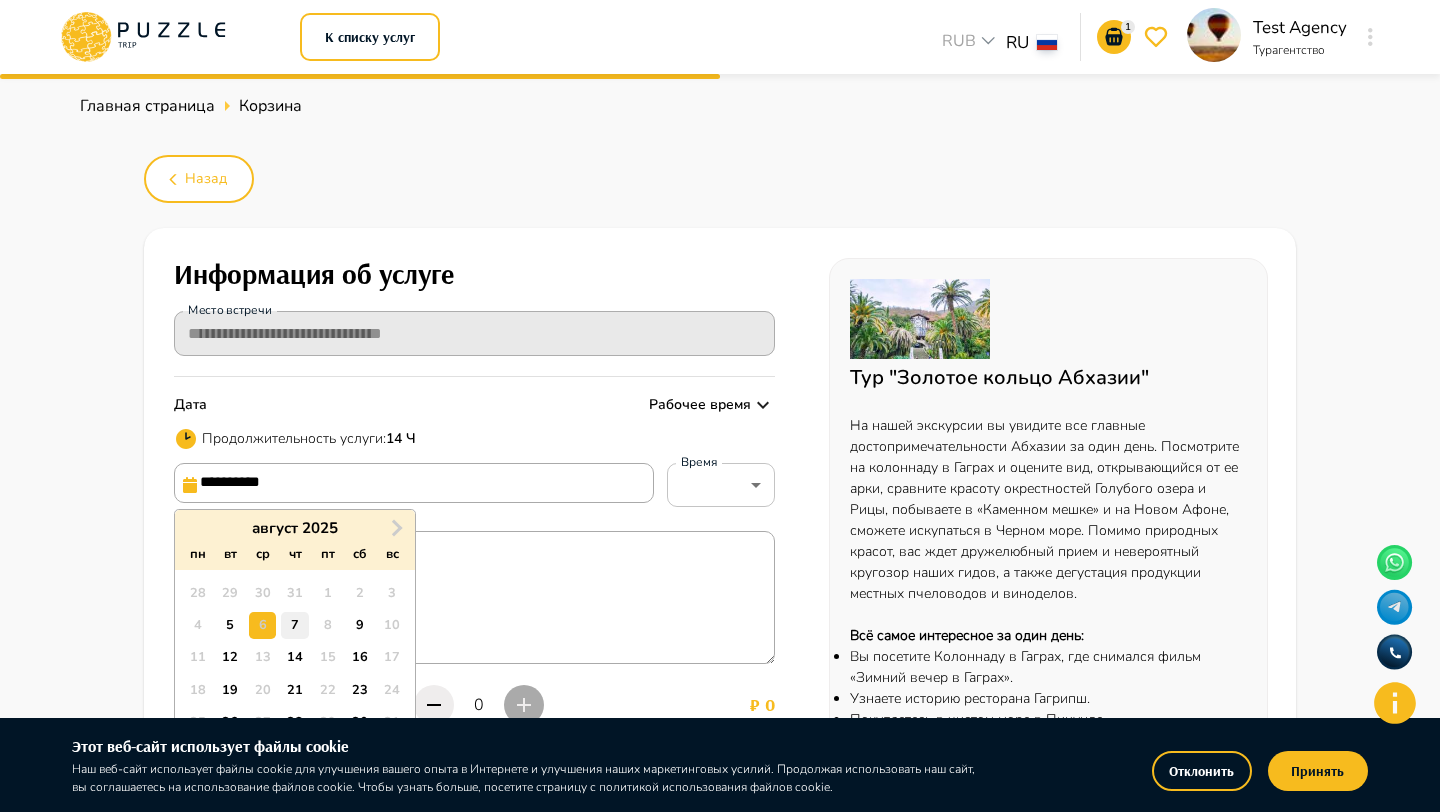 click on "7" at bounding box center (294, 625) 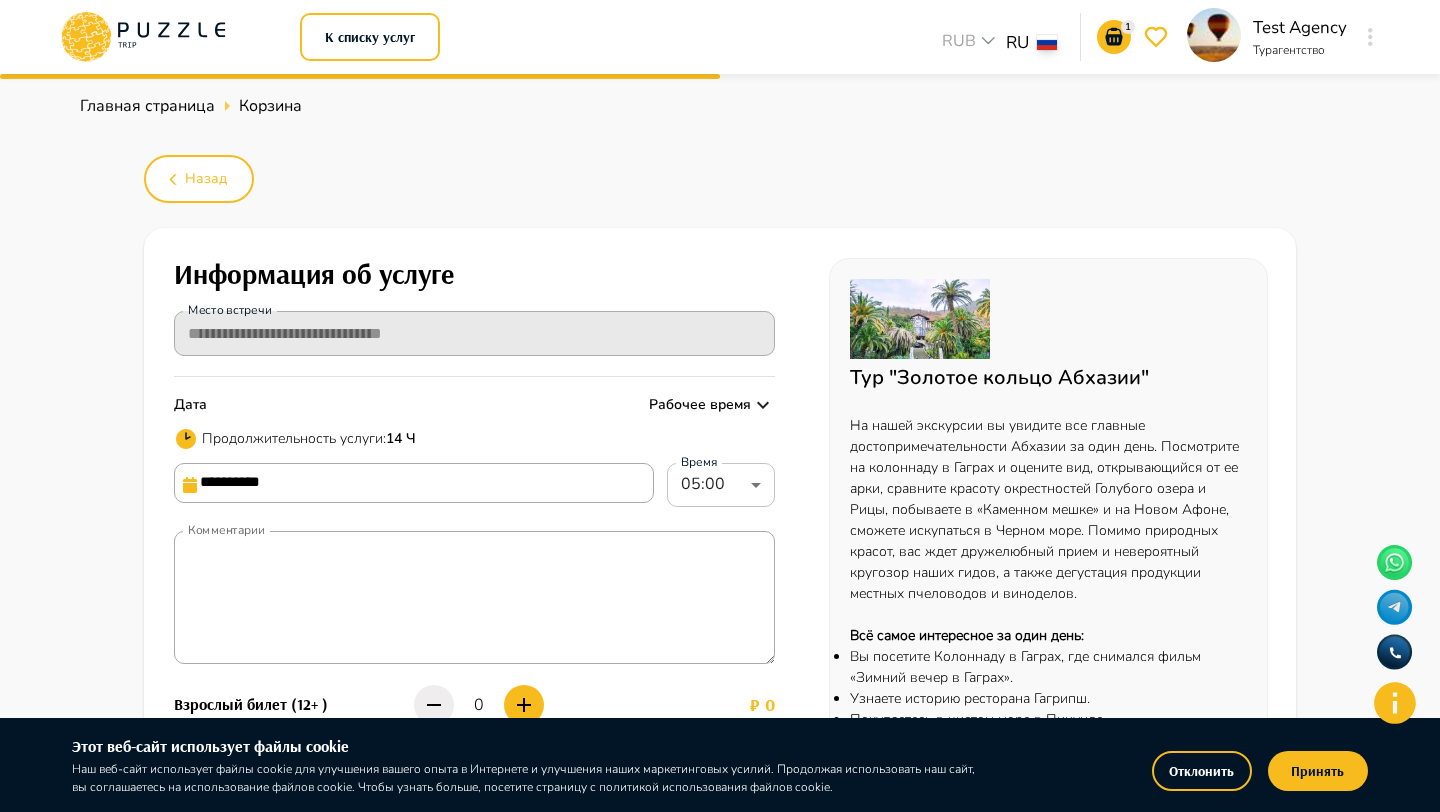 click on "**********" at bounding box center [720, 827] 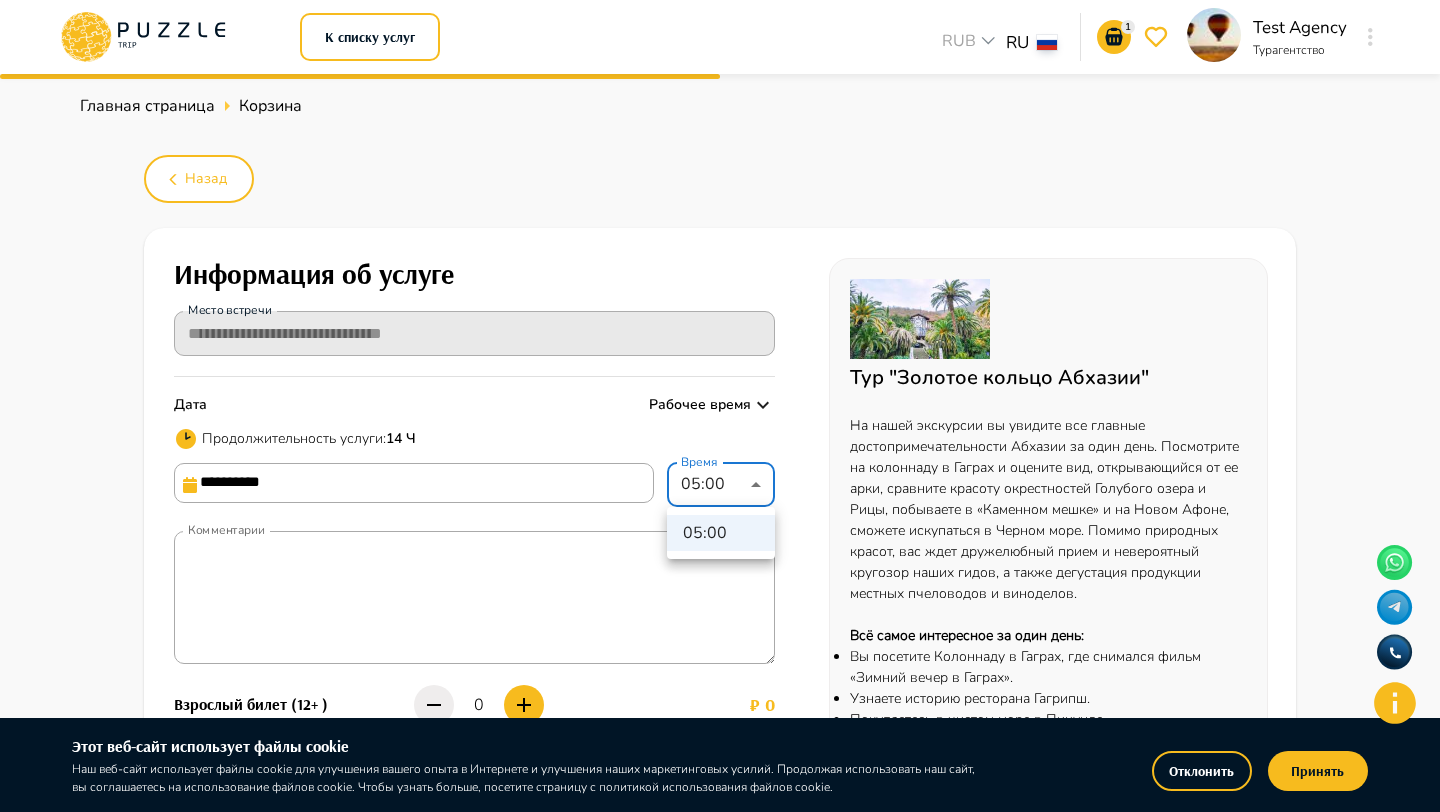 click at bounding box center (720, 406) 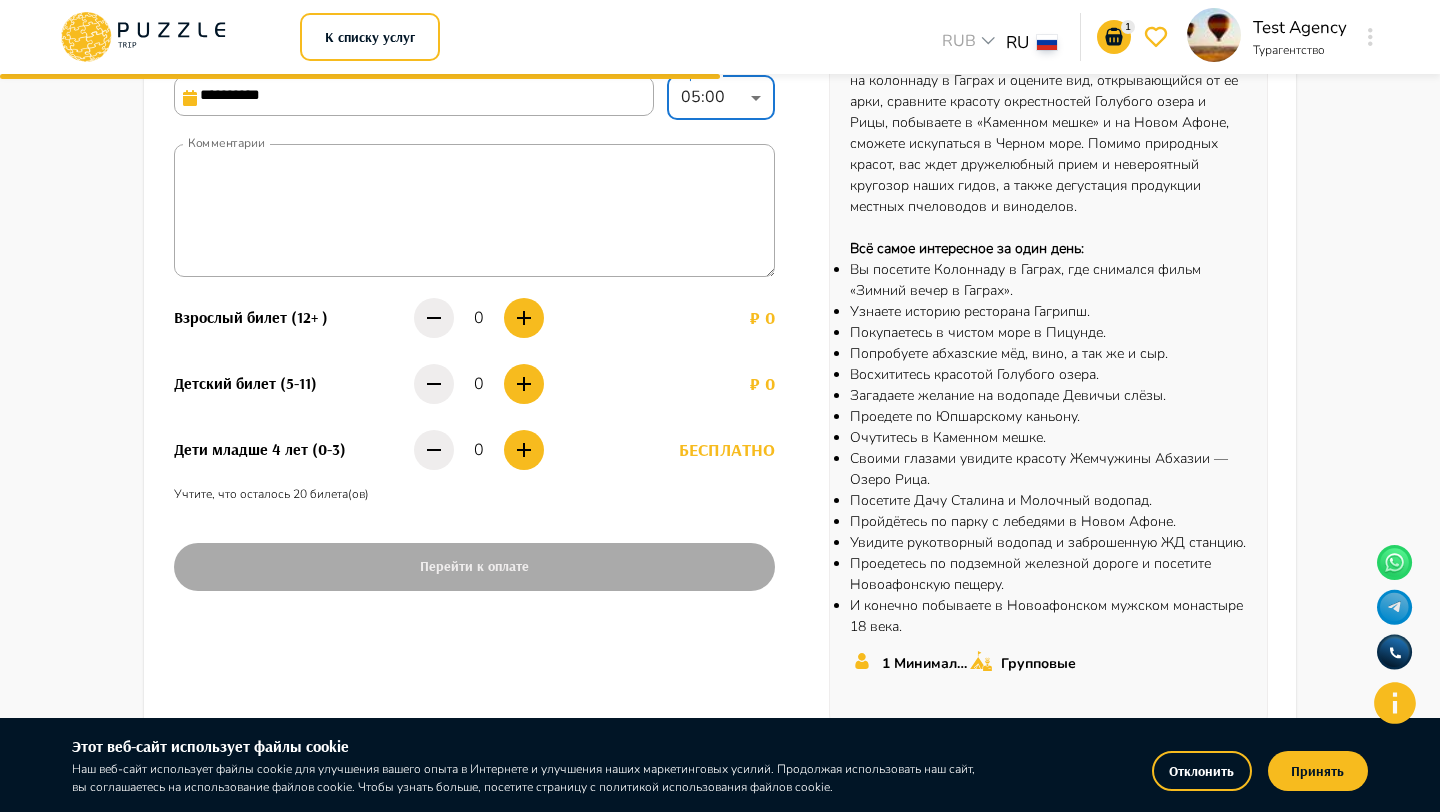 scroll, scrollTop: 391, scrollLeft: 0, axis: vertical 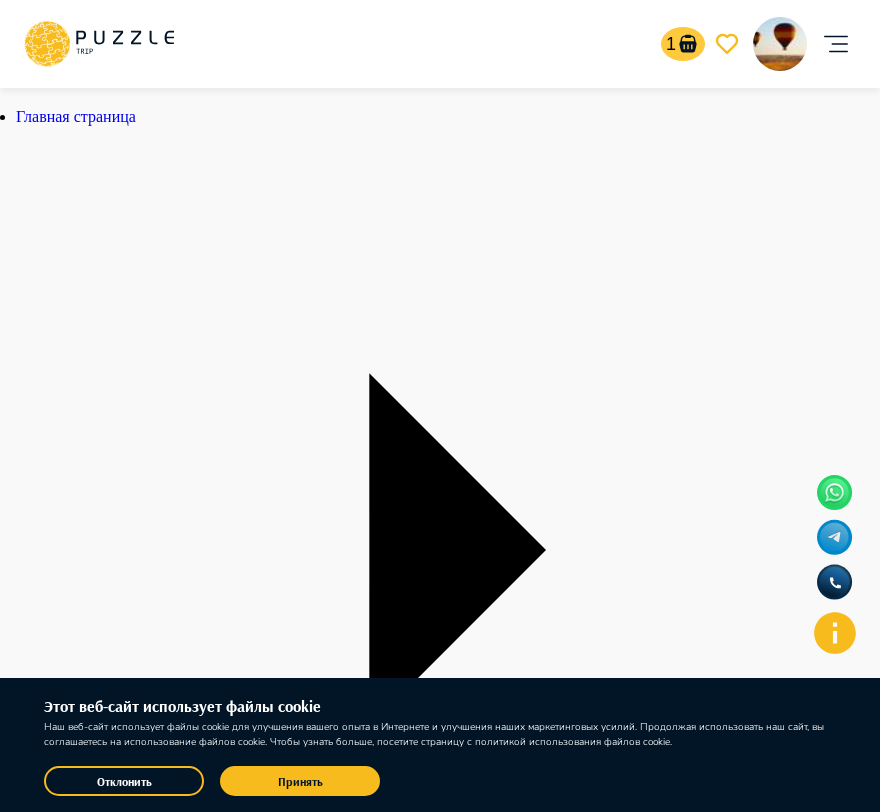 click 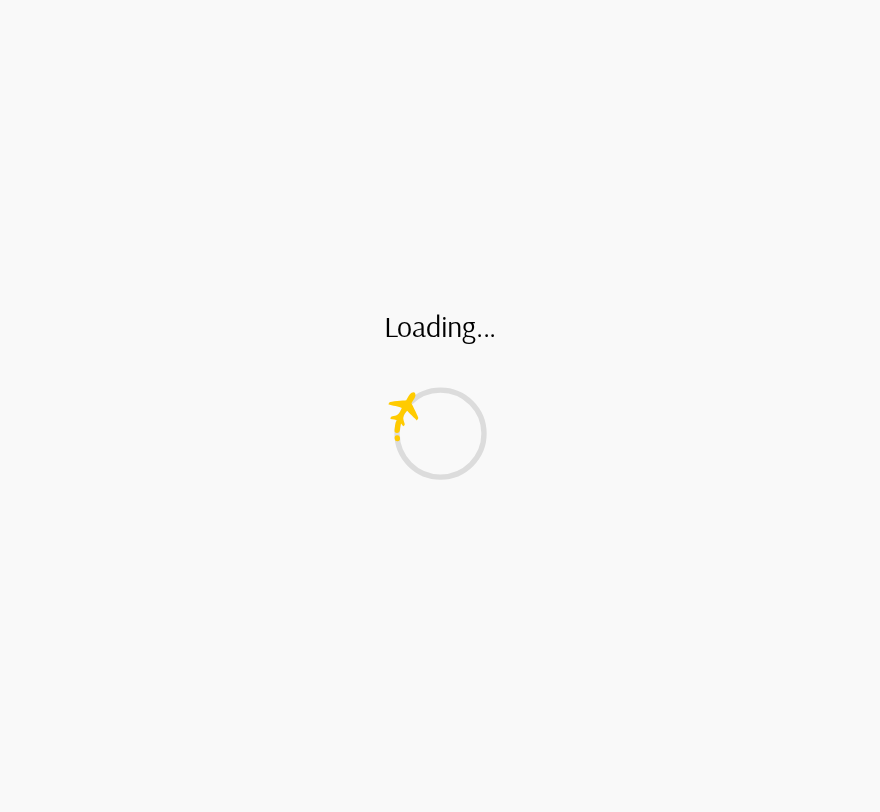 scroll, scrollTop: 0, scrollLeft: 0, axis: both 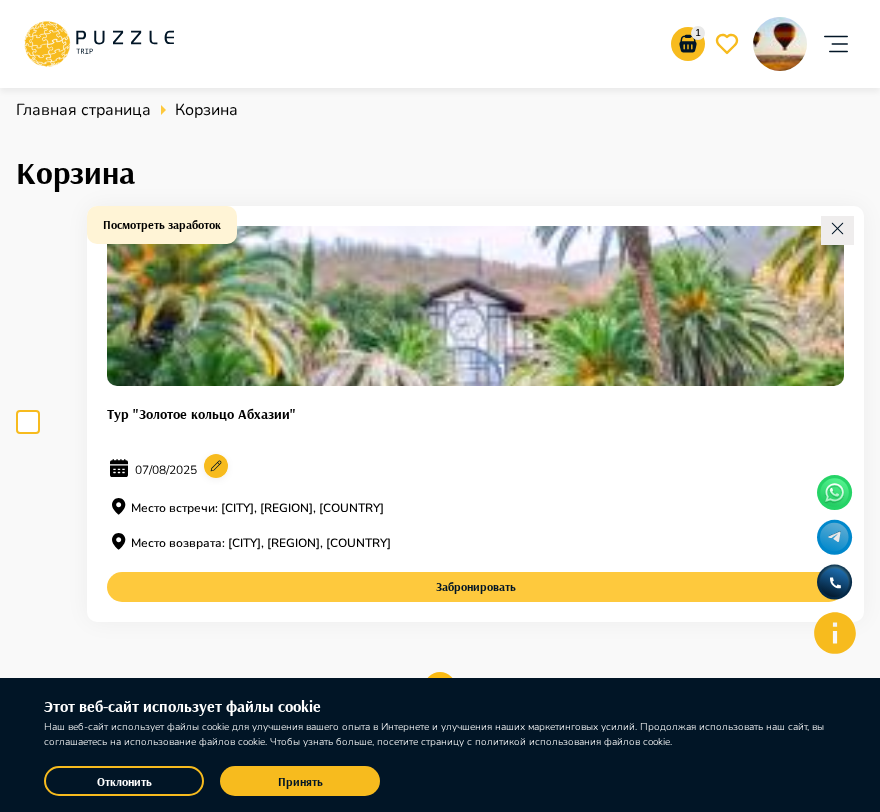 click on "Забронировать" at bounding box center (475, 587) 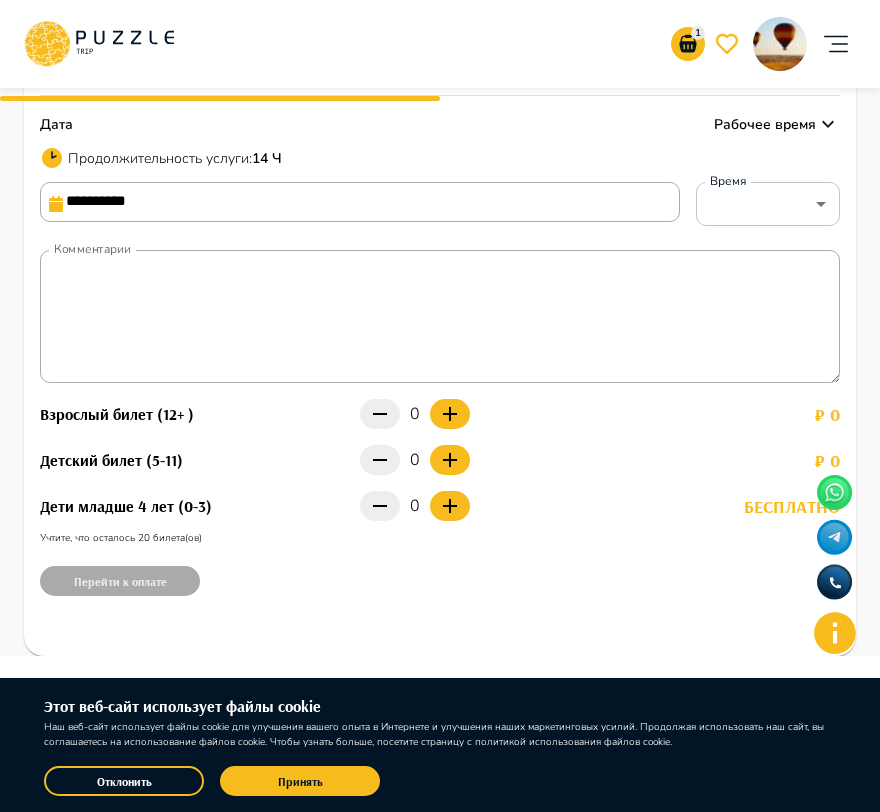 scroll, scrollTop: 1100, scrollLeft: 0, axis: vertical 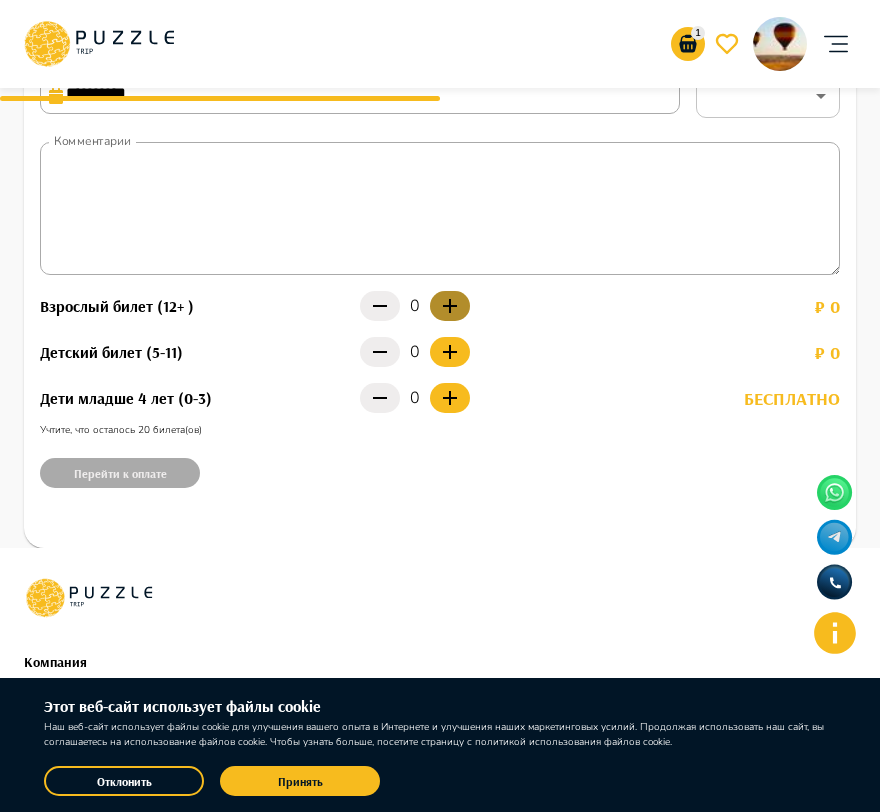 click 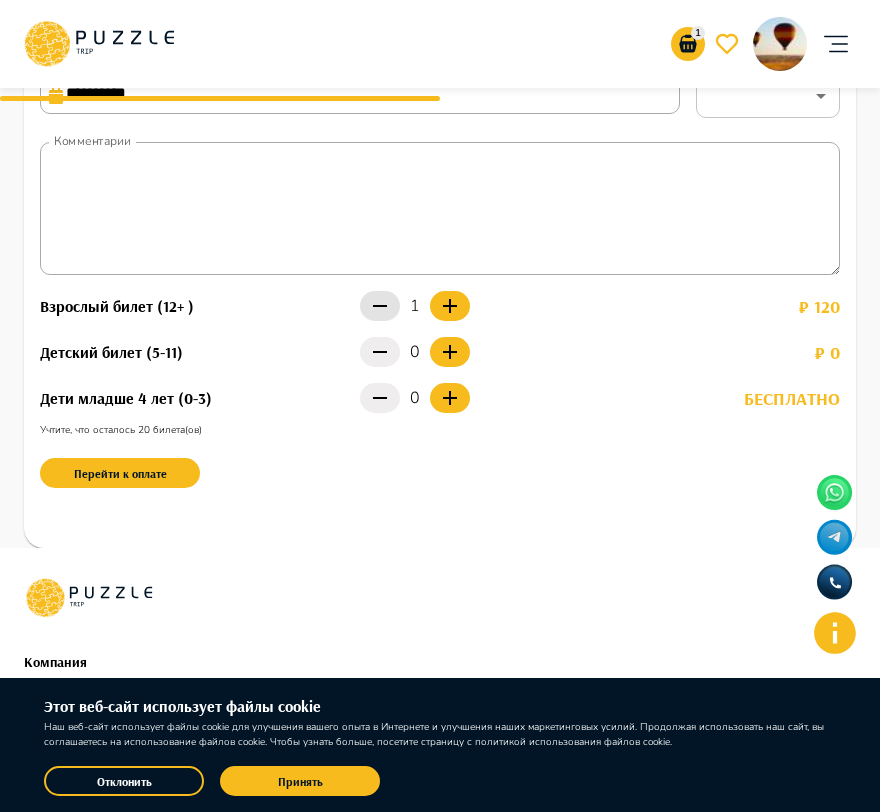 click 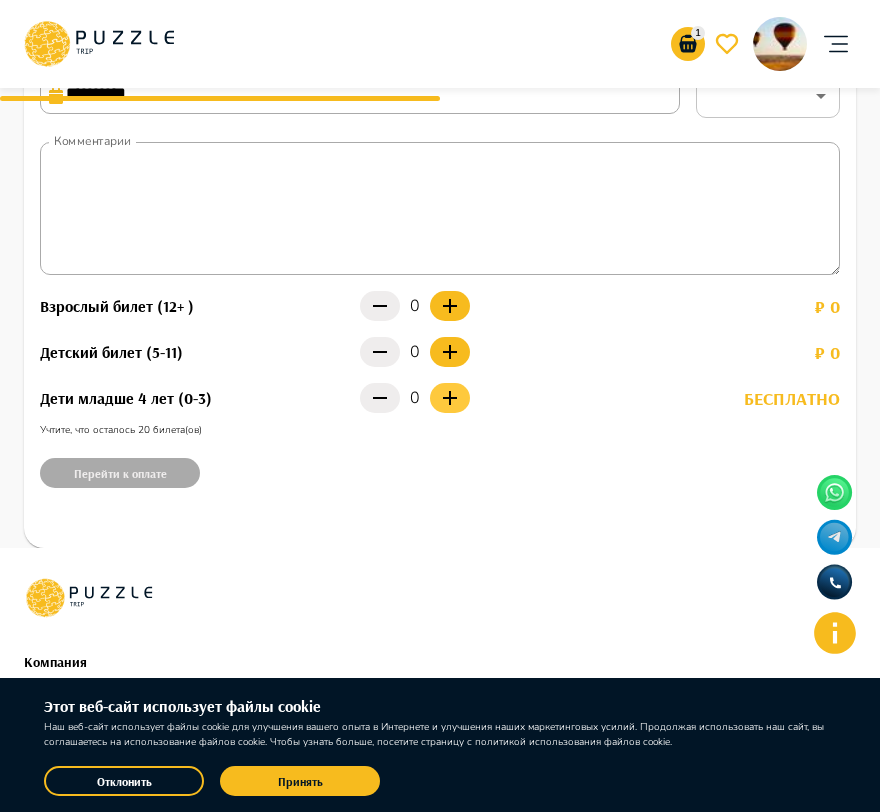 click 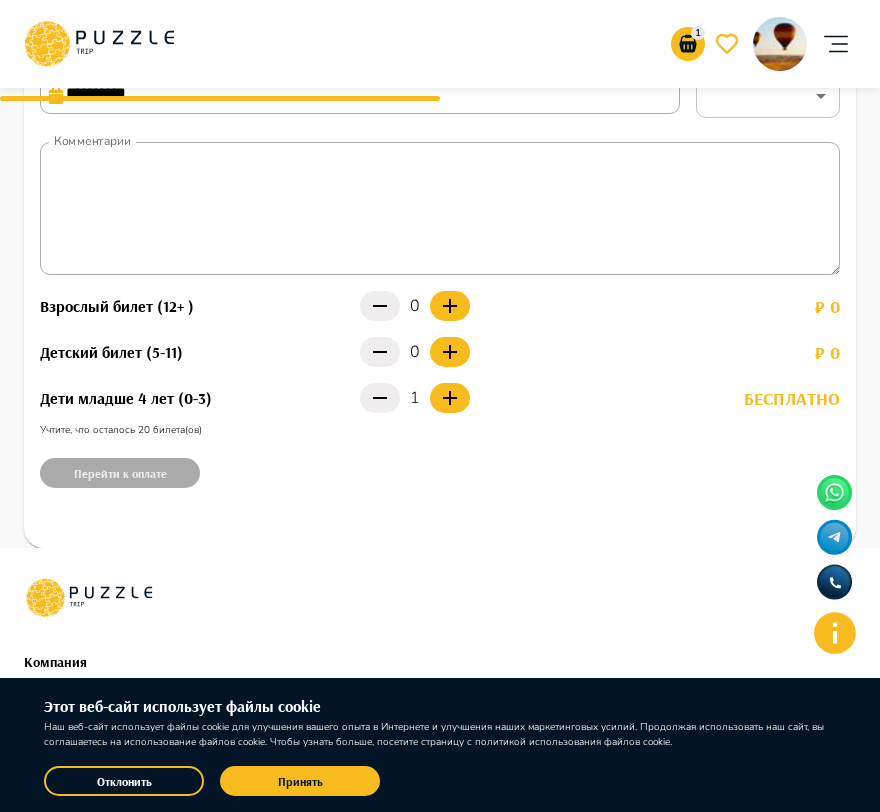 click on "**********" at bounding box center [440, 186] 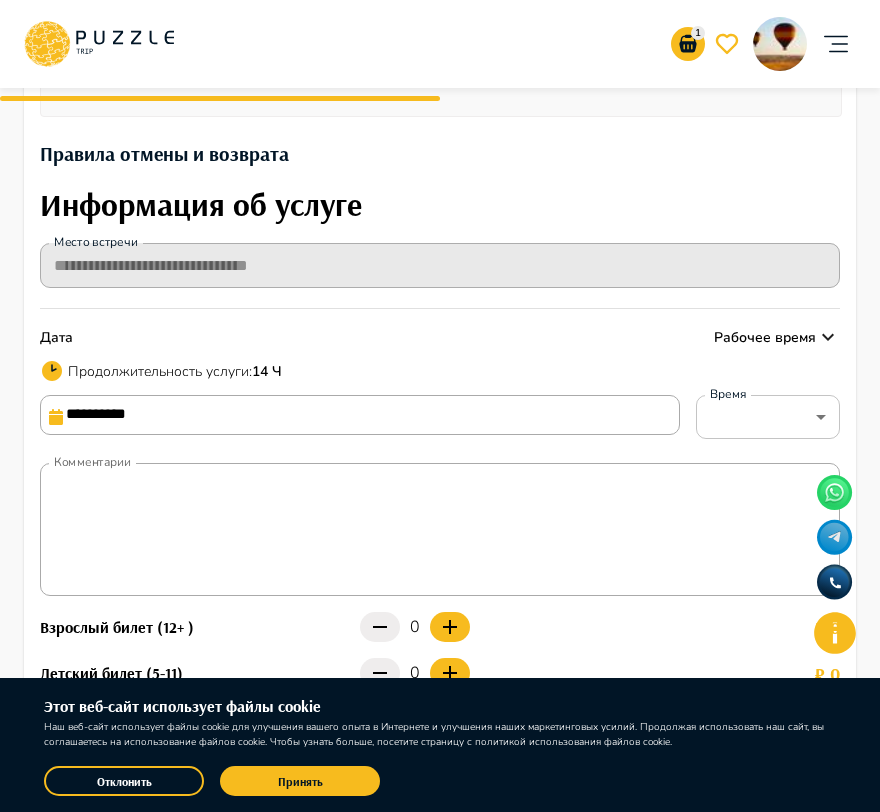 scroll, scrollTop: 754, scrollLeft: 0, axis: vertical 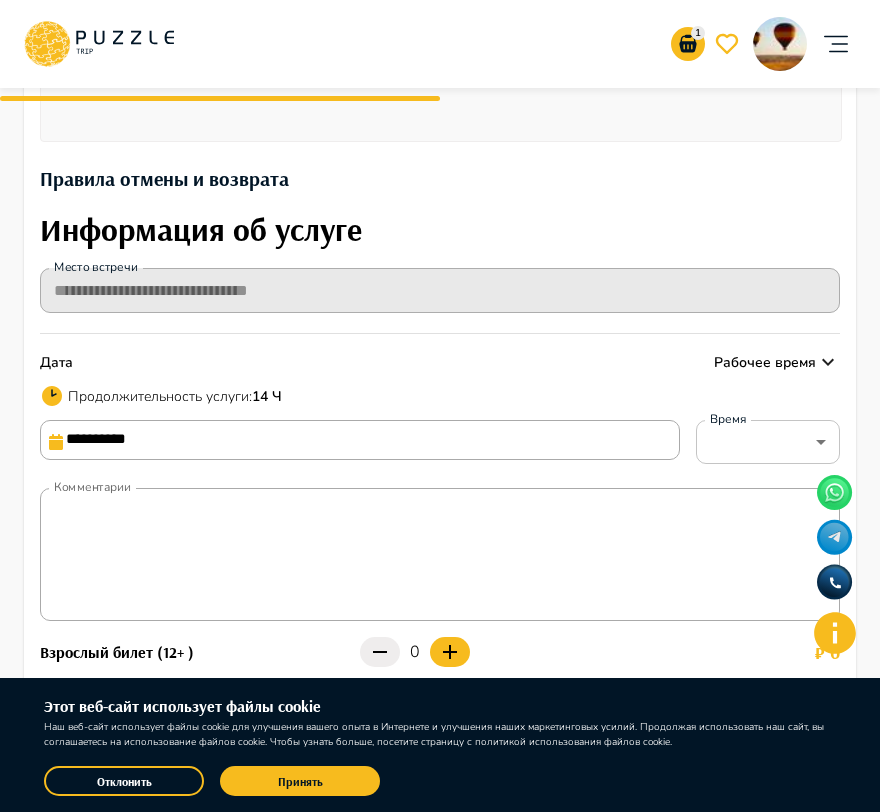 click on "**********" at bounding box center [440, 408] 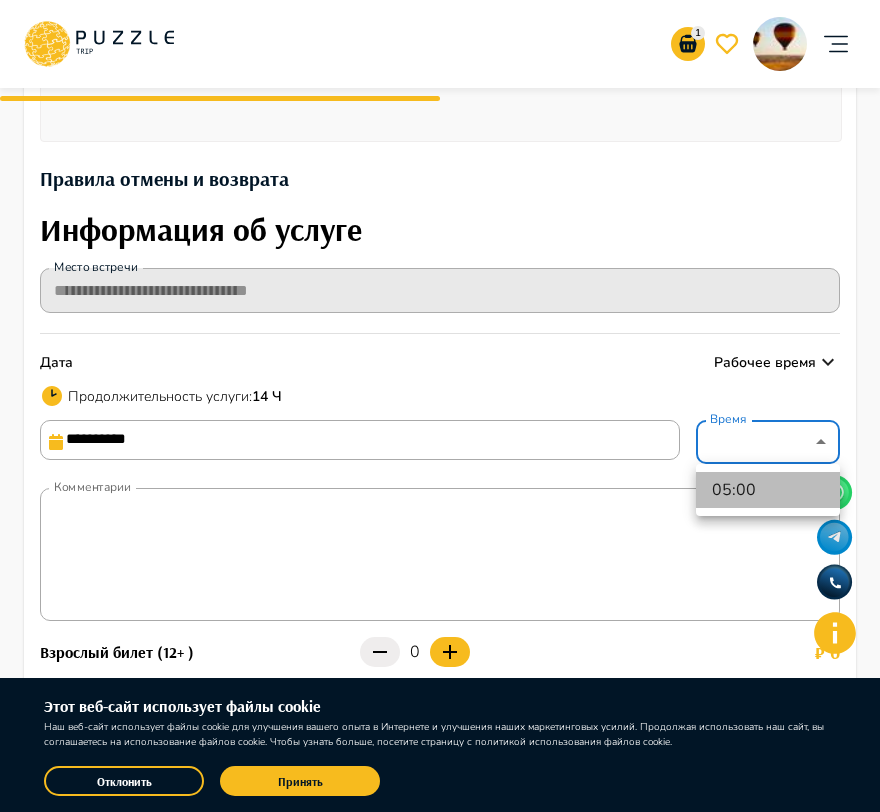 click on "05:00" at bounding box center (768, 490) 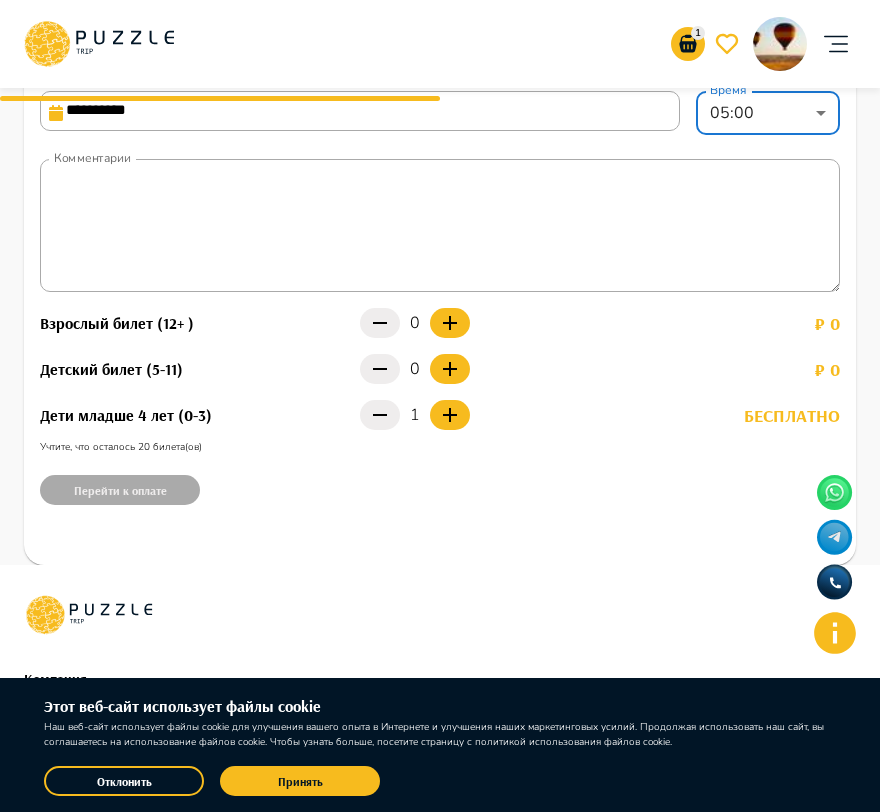 scroll, scrollTop: 948, scrollLeft: 0, axis: vertical 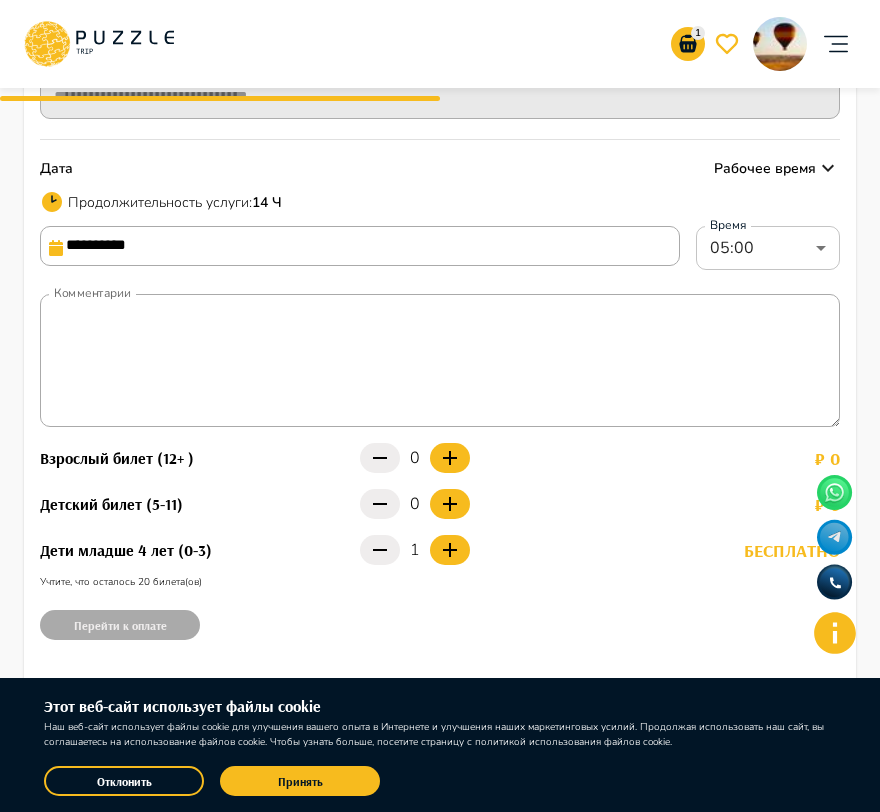 click on "**********" at bounding box center (440, 338) 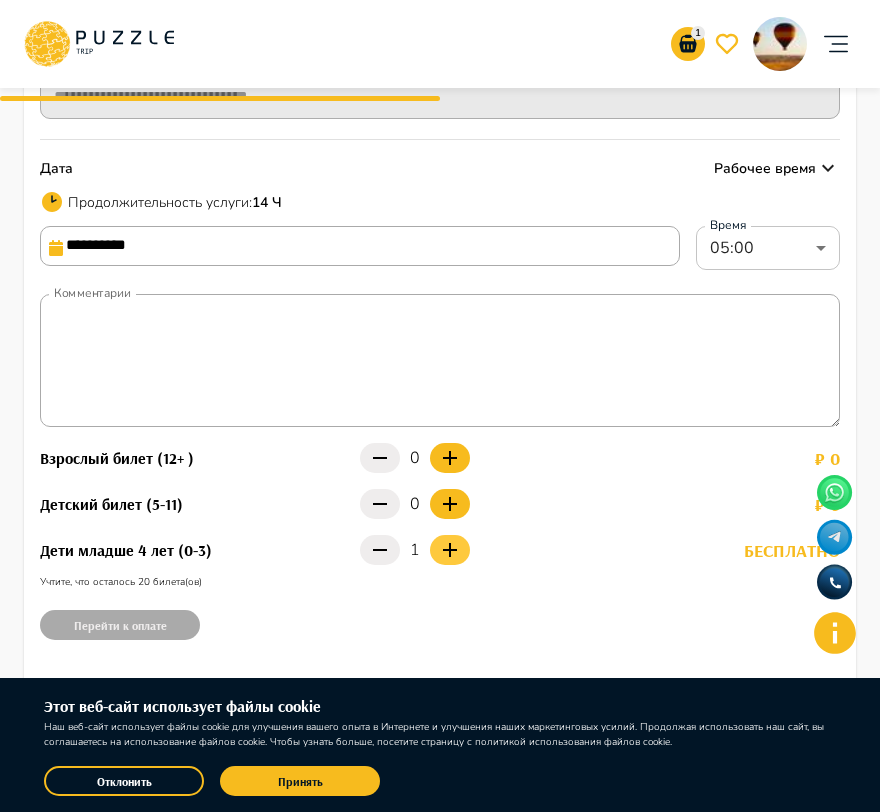 click 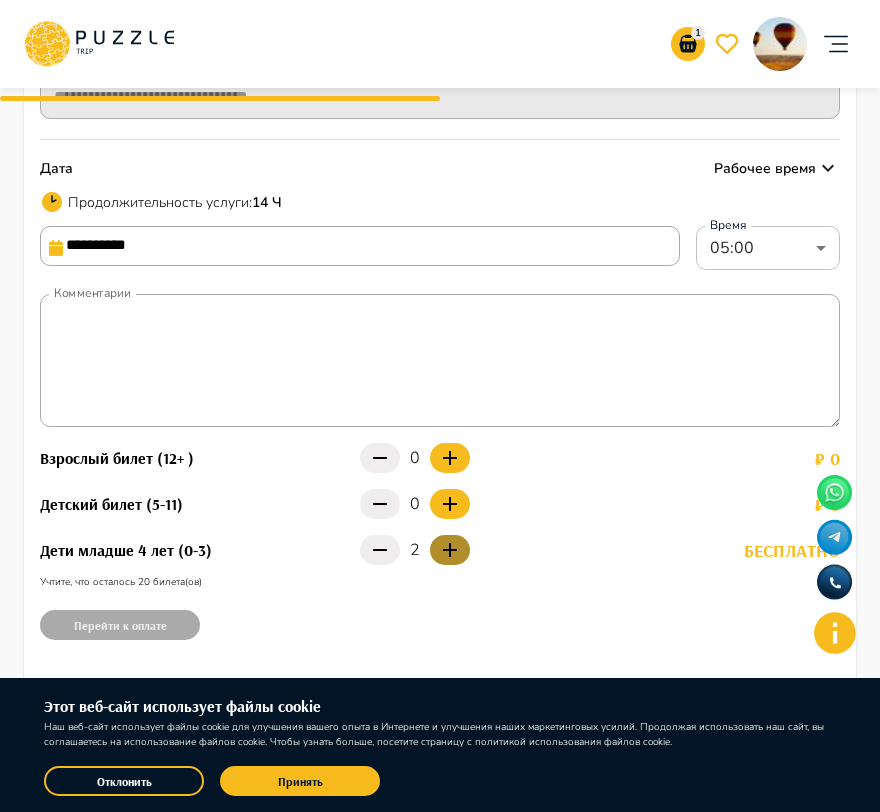 click 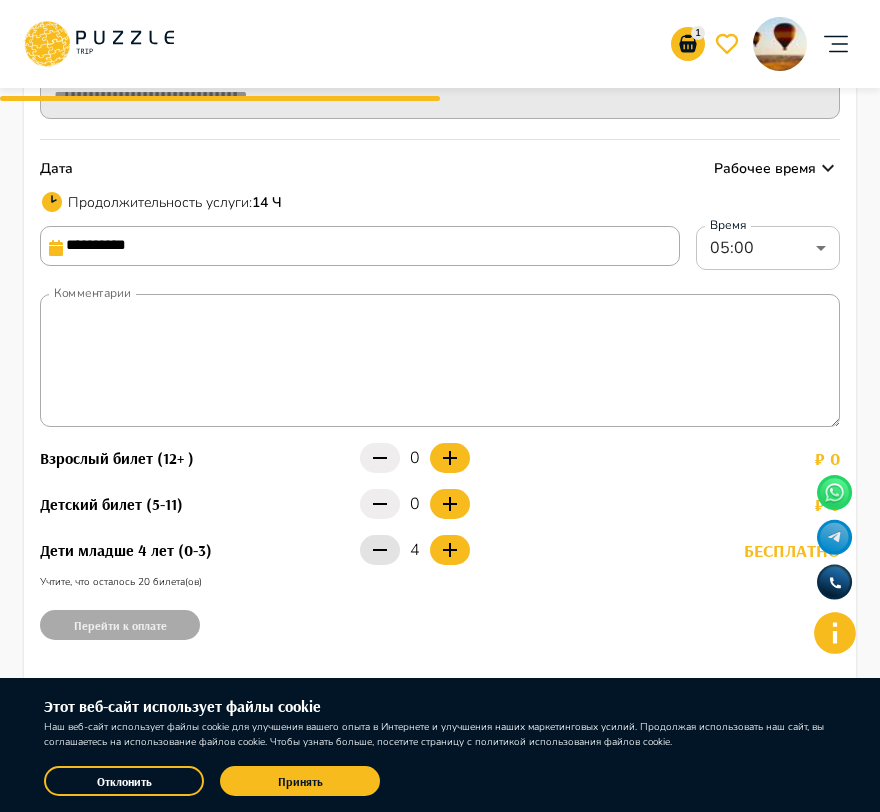 click 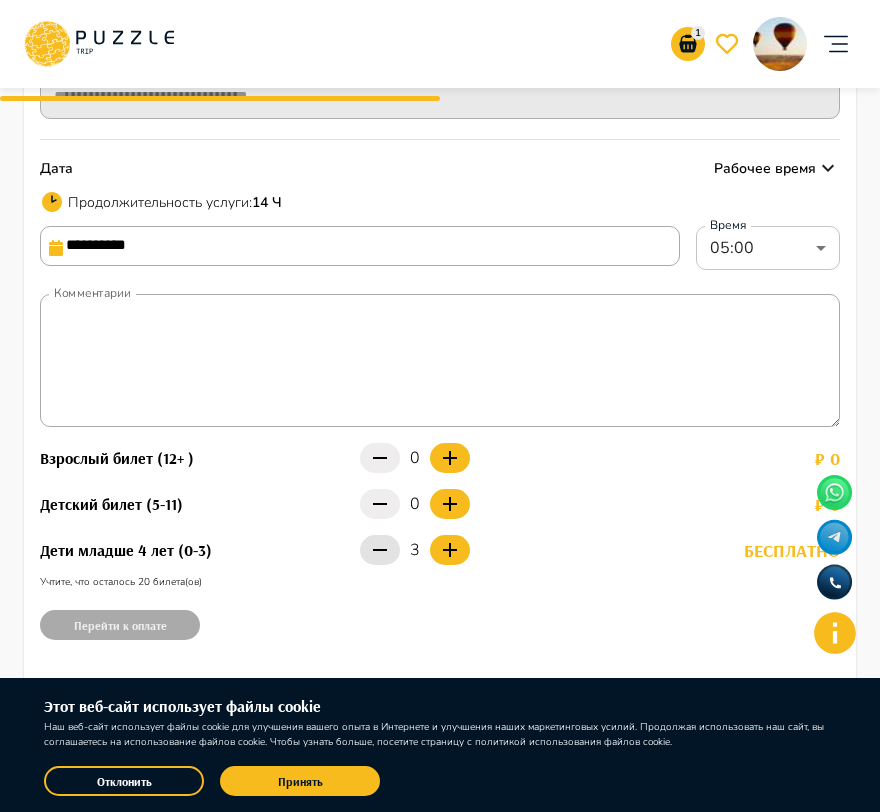 click 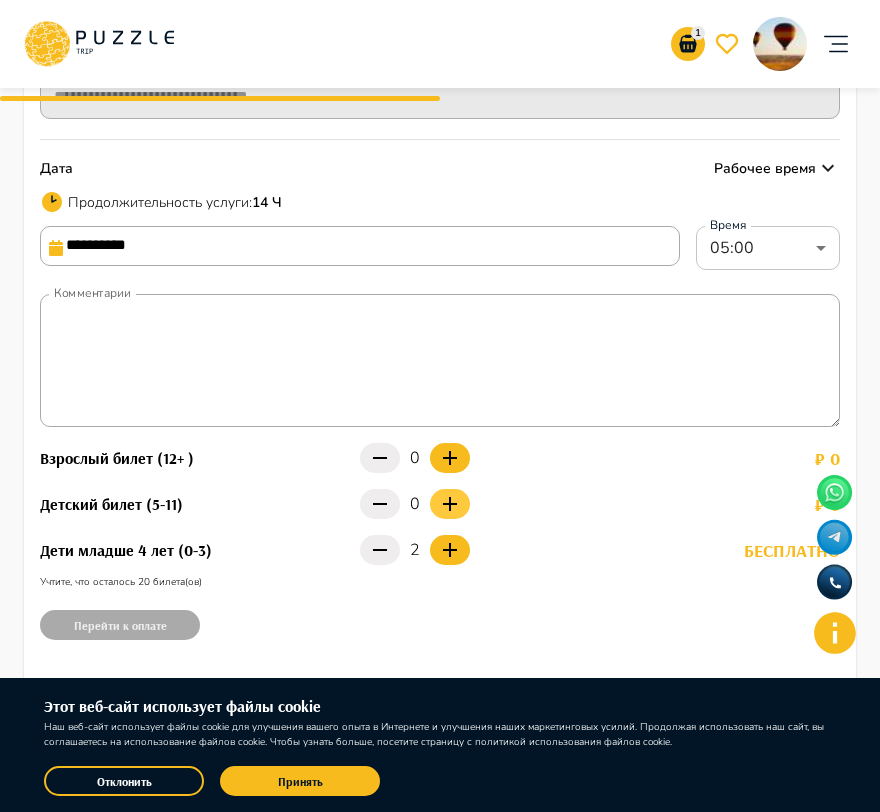 click 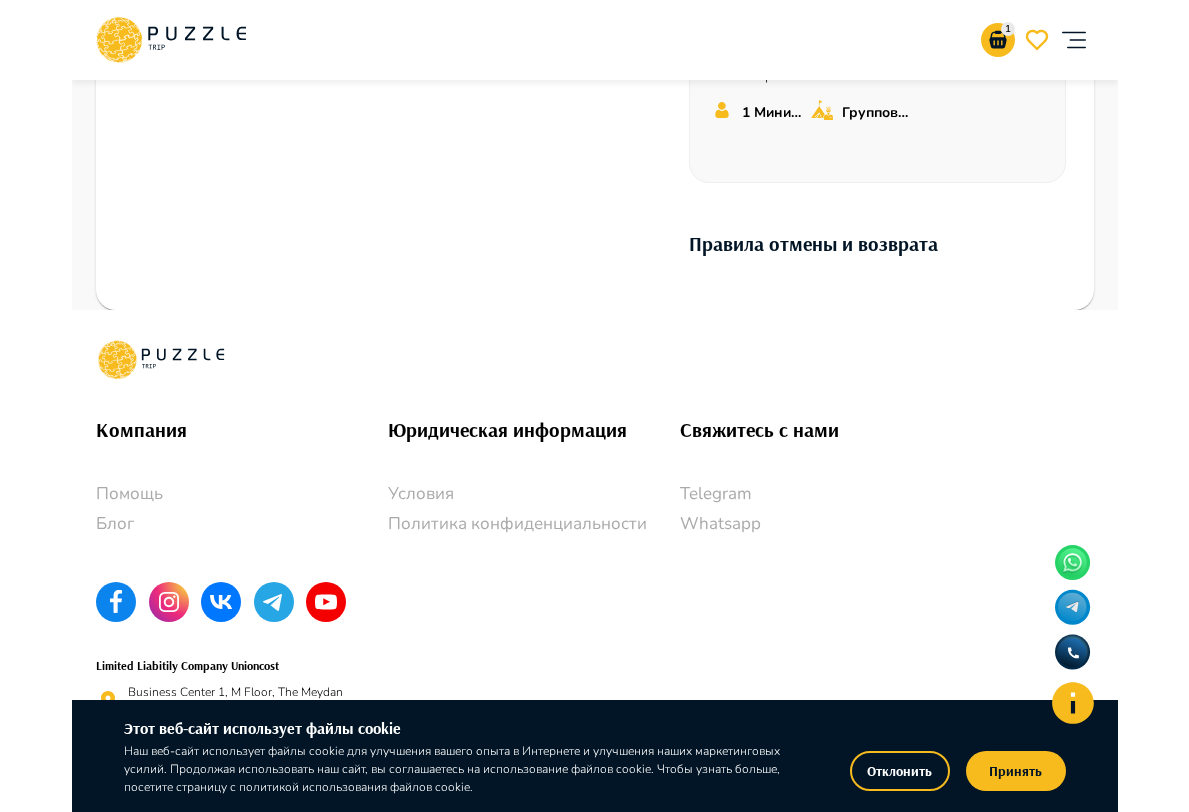 scroll, scrollTop: 987, scrollLeft: 0, axis: vertical 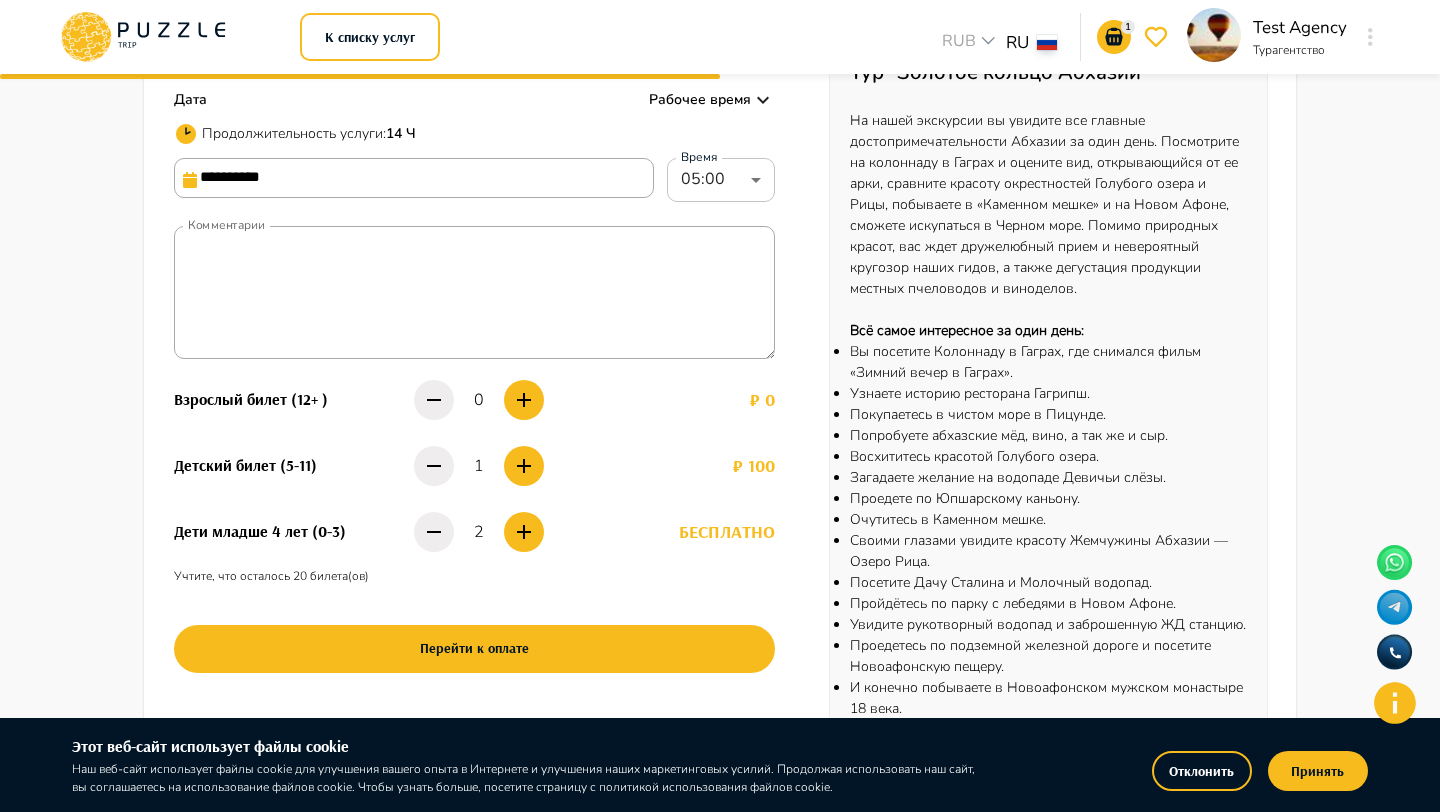 type 